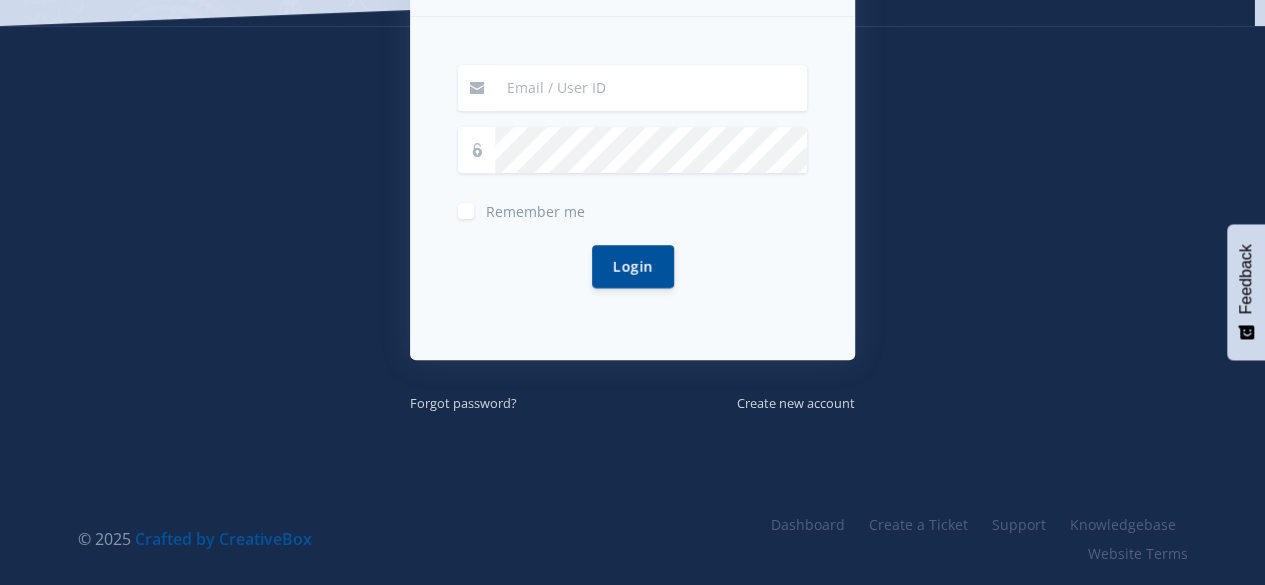 scroll, scrollTop: 444, scrollLeft: 0, axis: vertical 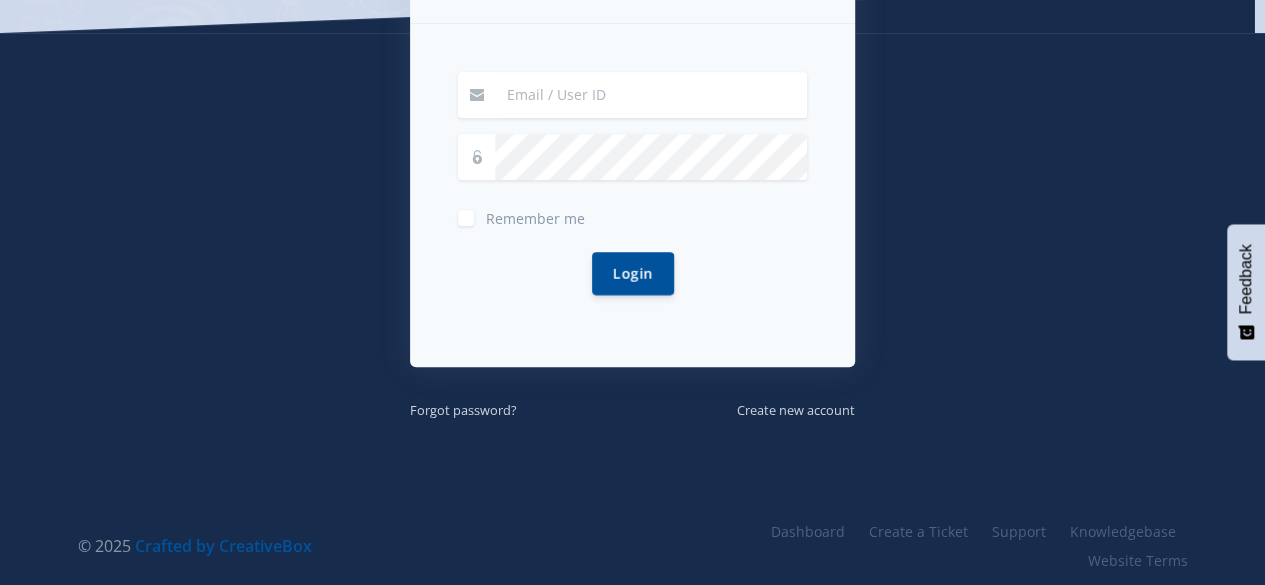 type on "[USERNAME]@[DOMAIN]" 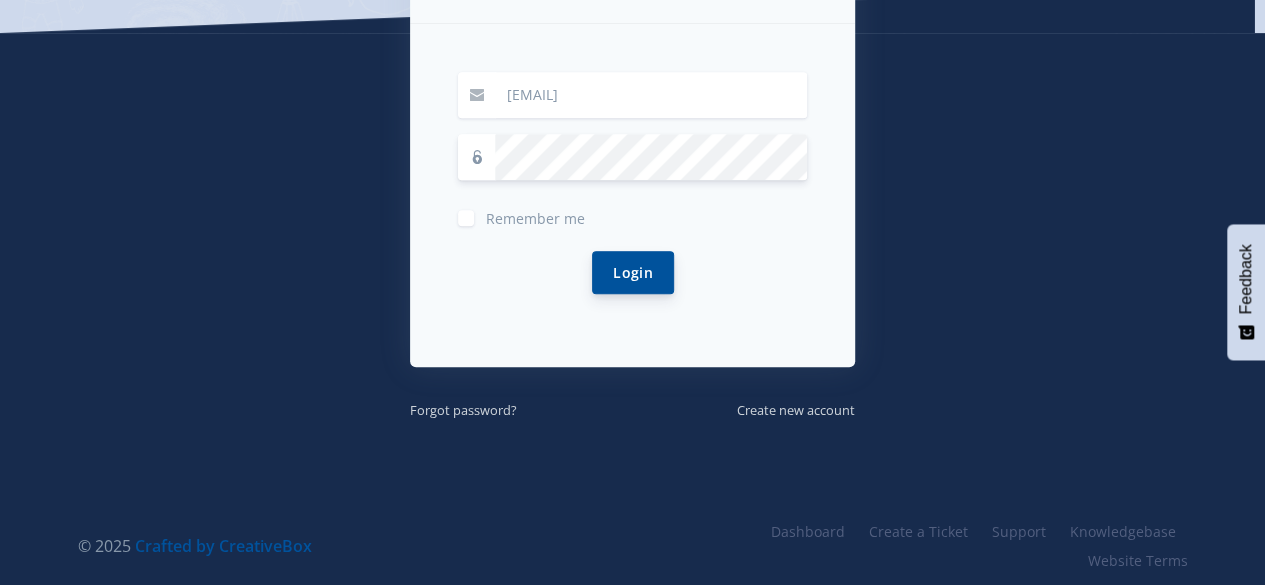 click on "Login" at bounding box center (633, 272) 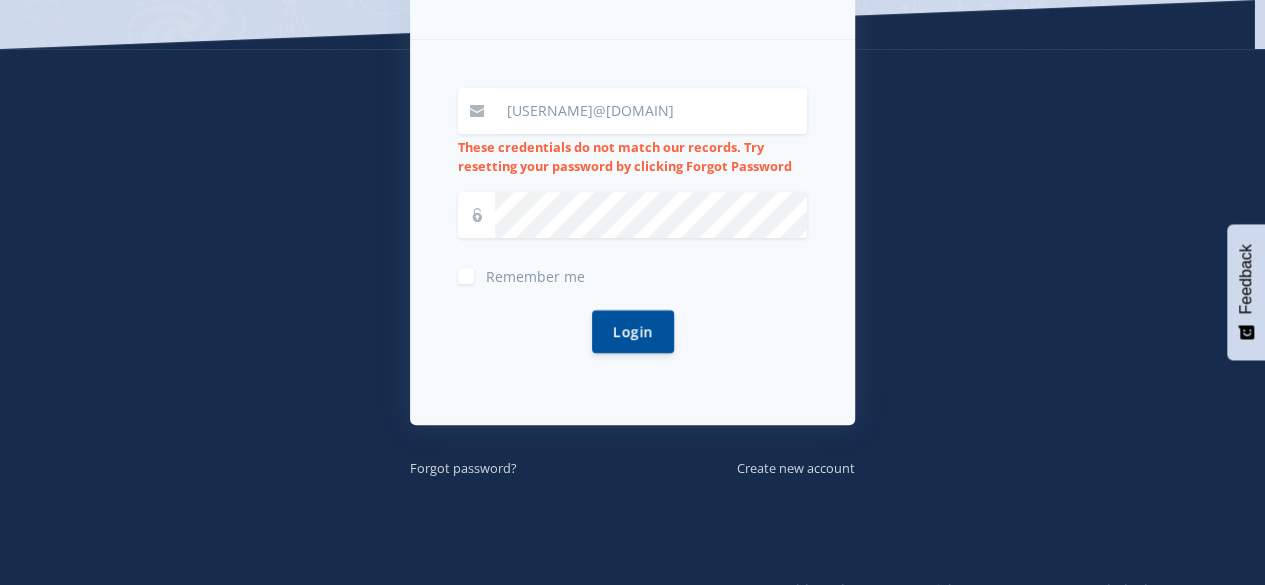 scroll, scrollTop: 427, scrollLeft: 0, axis: vertical 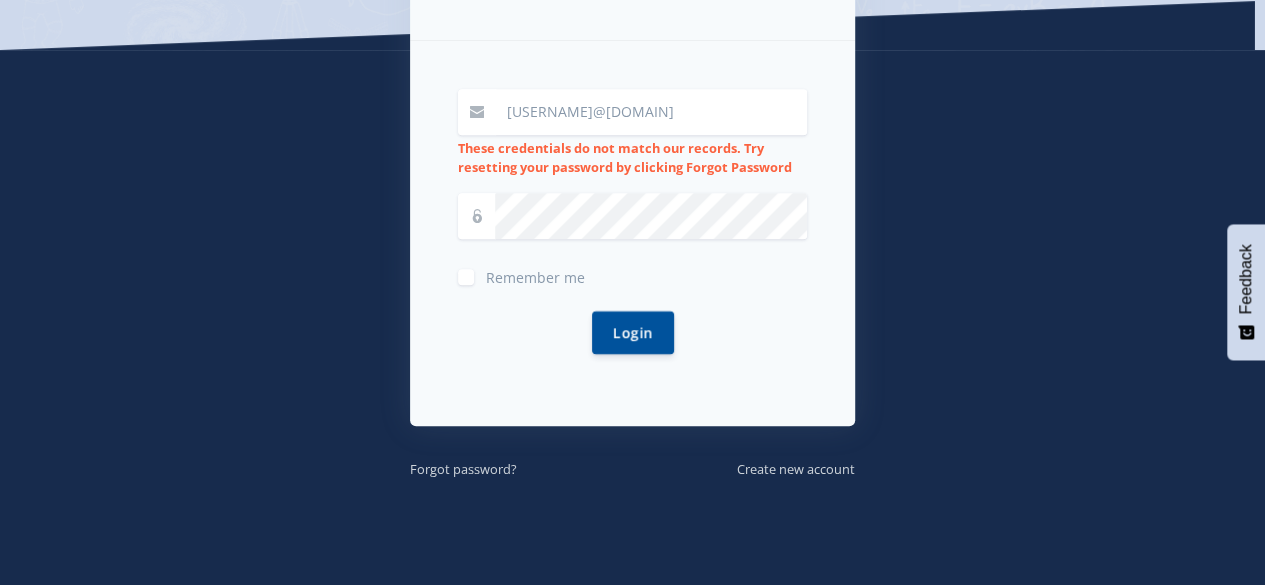 click on "Remember me" at bounding box center [535, 277] 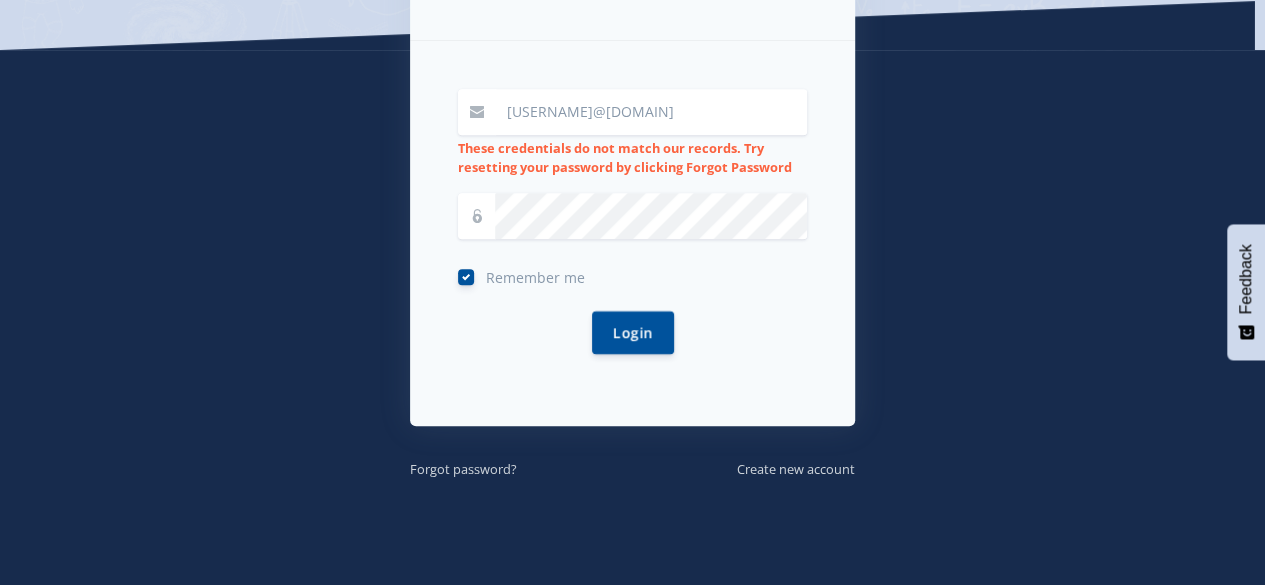 click on "Login" at bounding box center (632, 332) 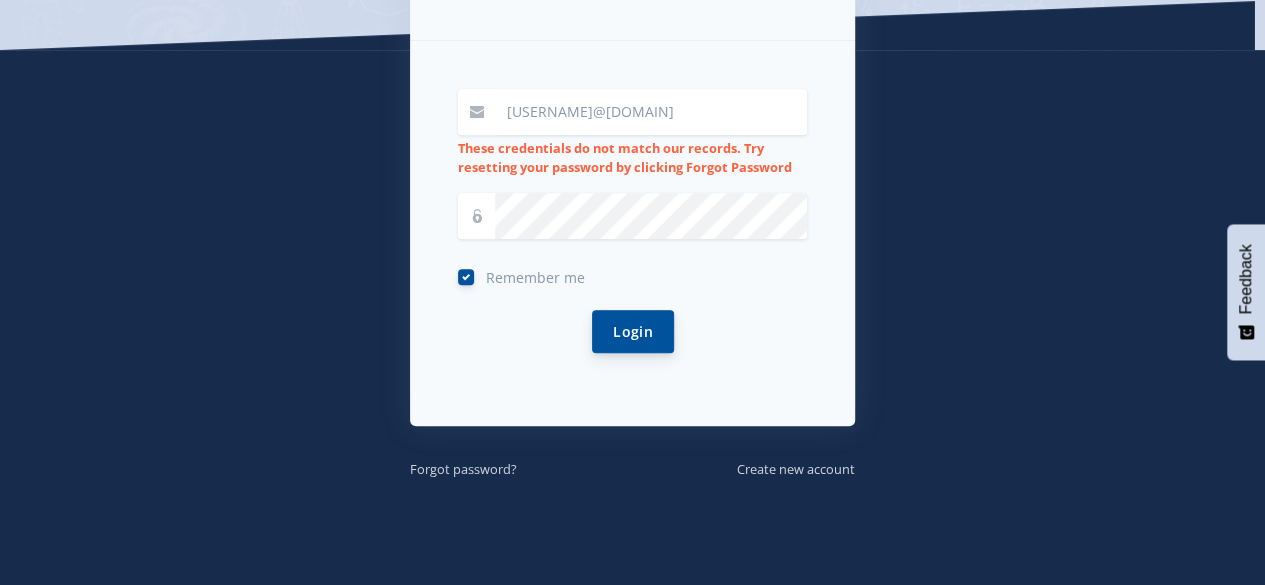 click on "Login" at bounding box center [633, 331] 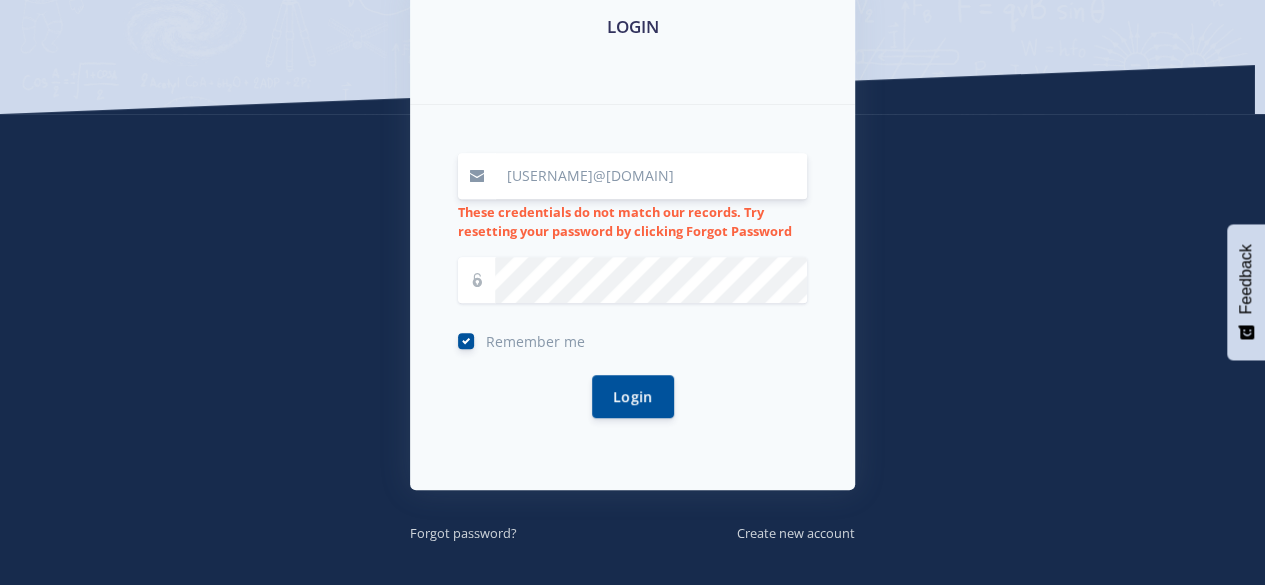 scroll, scrollTop: 360, scrollLeft: 0, axis: vertical 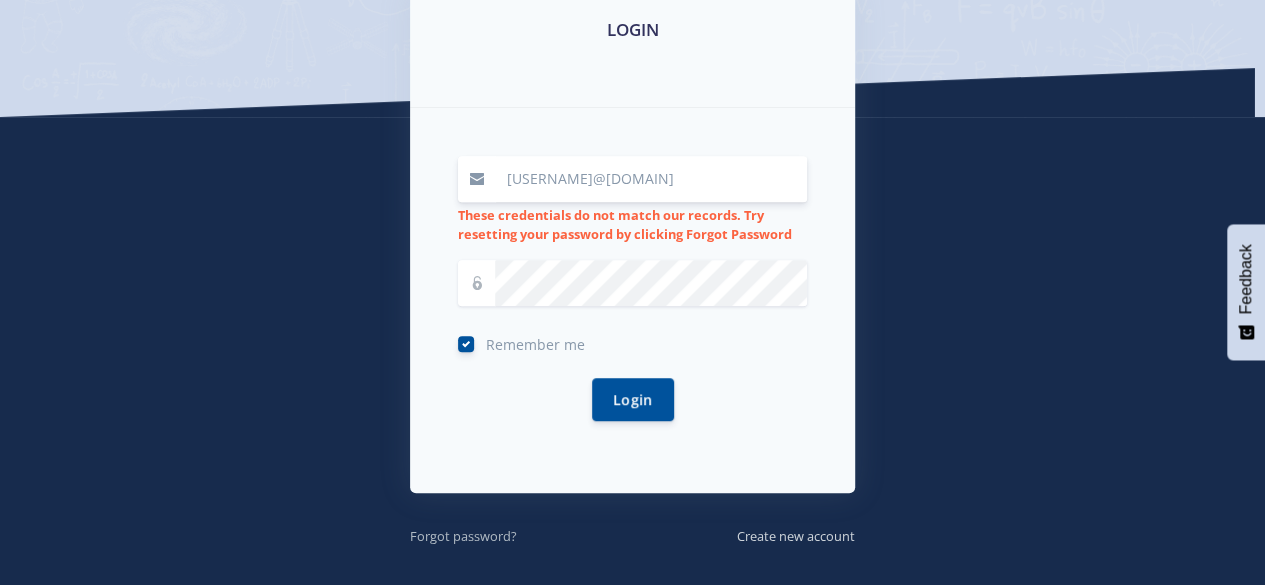 click on "Forgot password?" at bounding box center (463, 536) 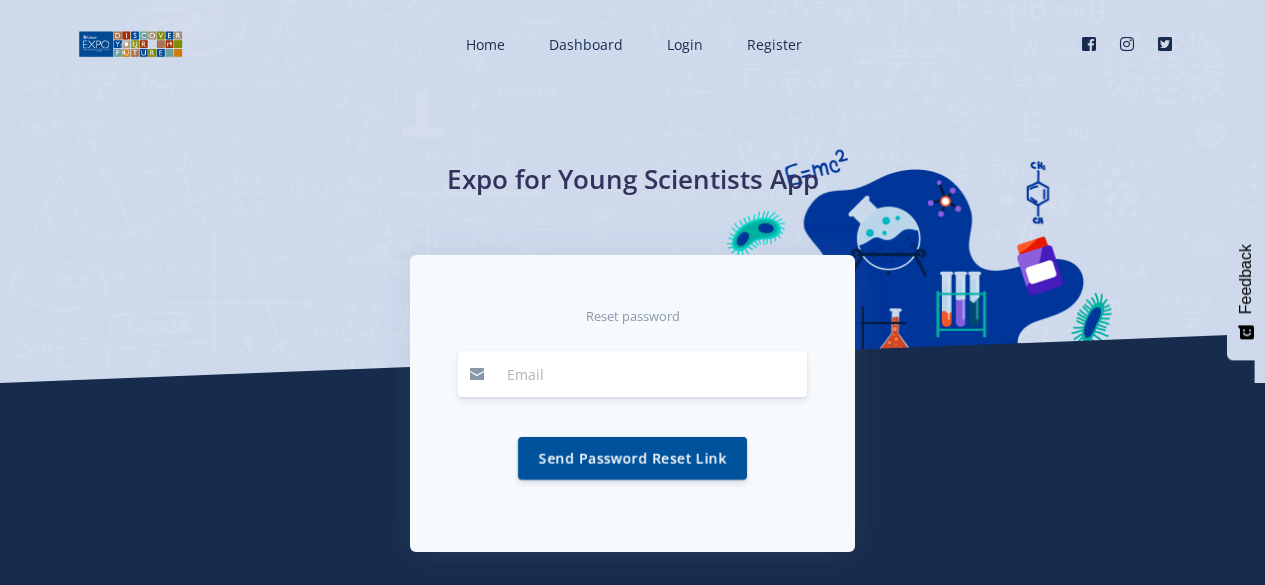 scroll, scrollTop: 0, scrollLeft: 0, axis: both 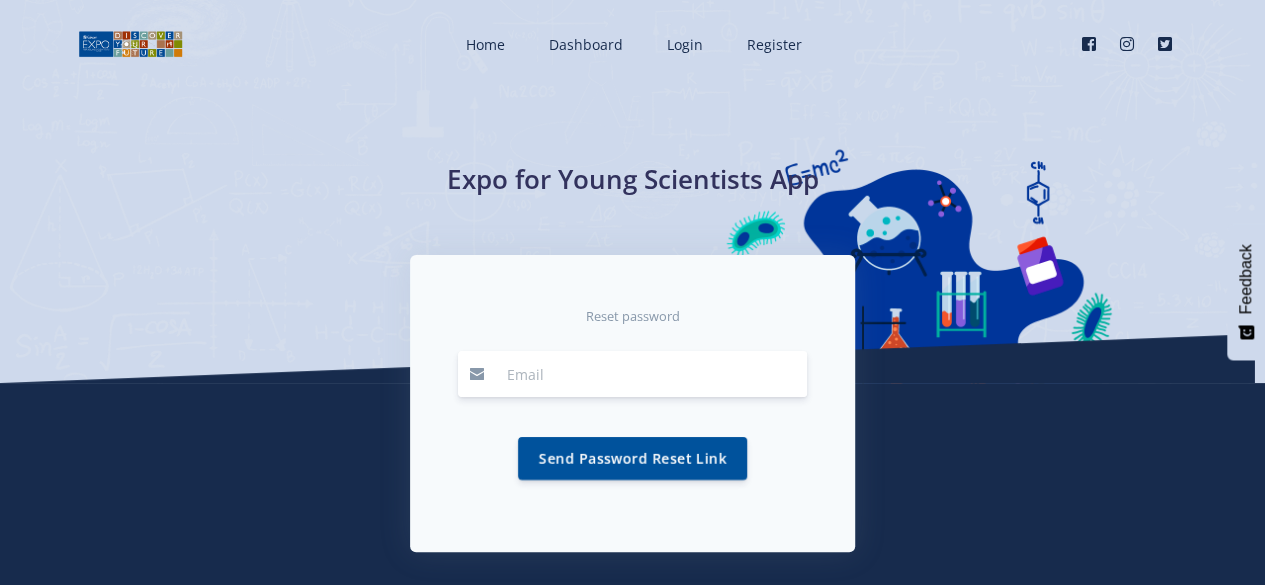 click at bounding box center [651, 374] 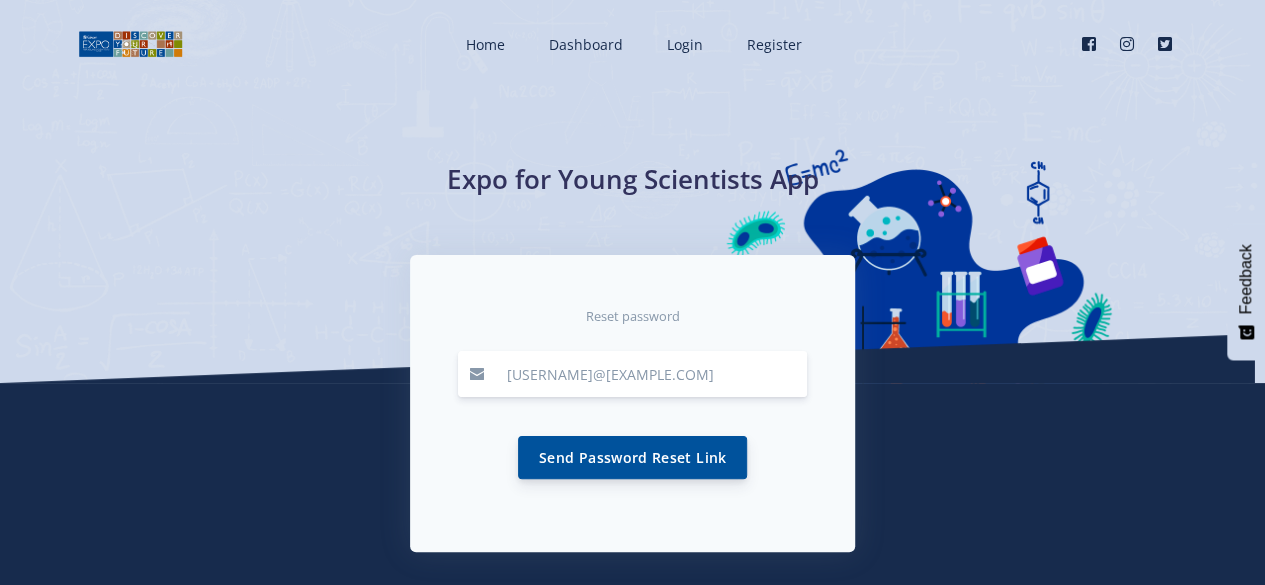 click on "Send Password Reset Link" at bounding box center (632, 457) 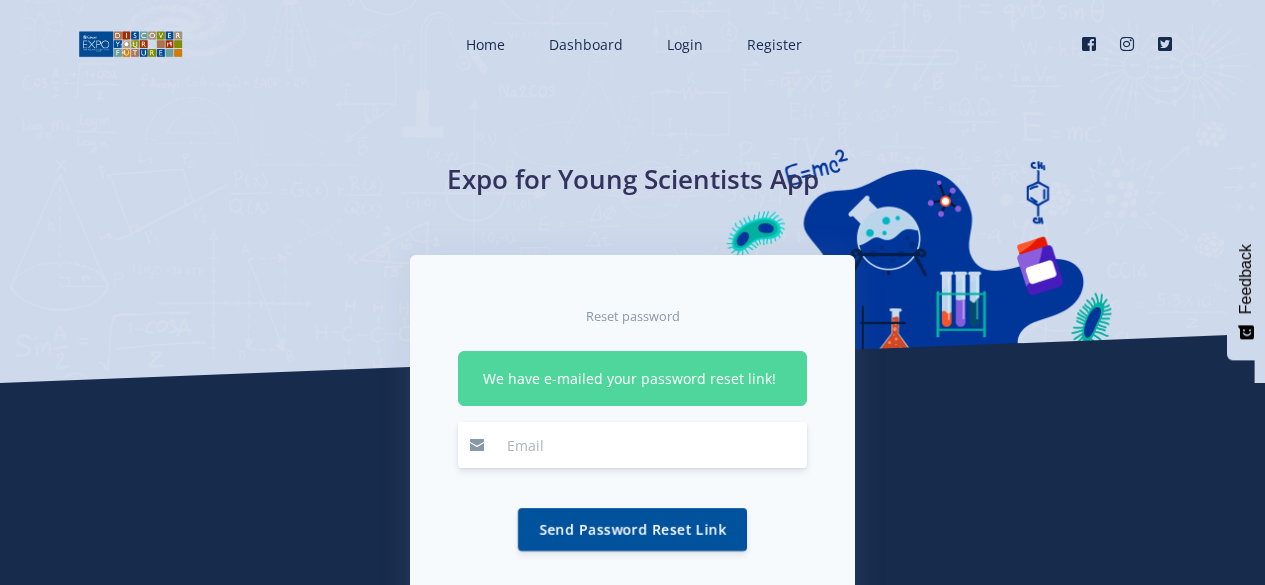 scroll, scrollTop: 0, scrollLeft: 0, axis: both 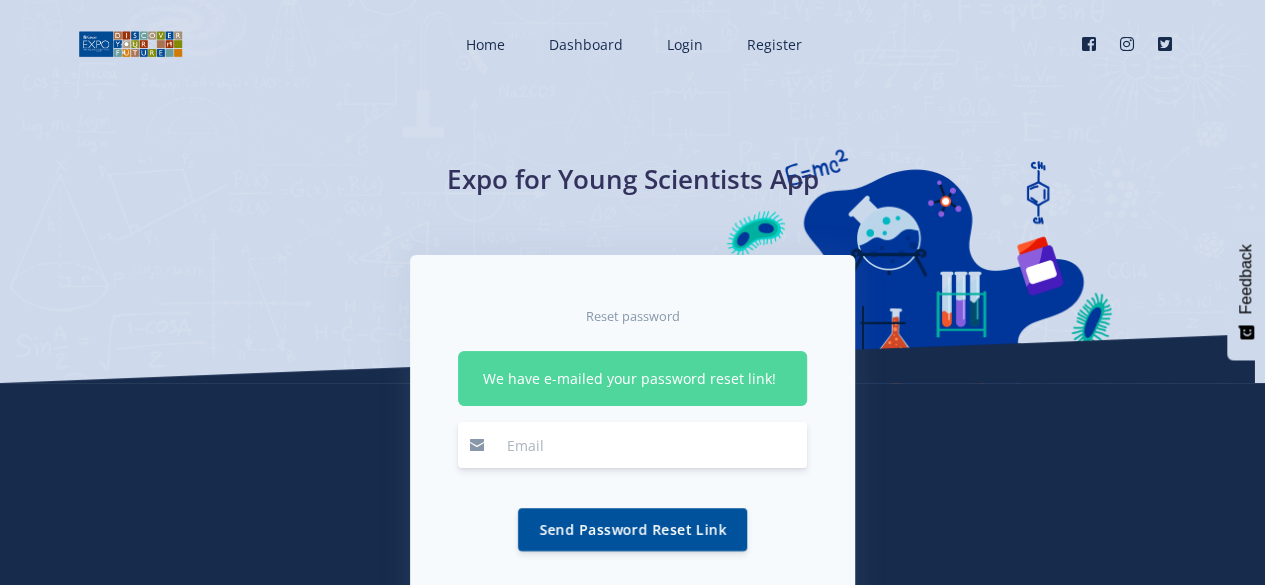 click on "We have e-mailed your password reset link!" at bounding box center [632, 378] 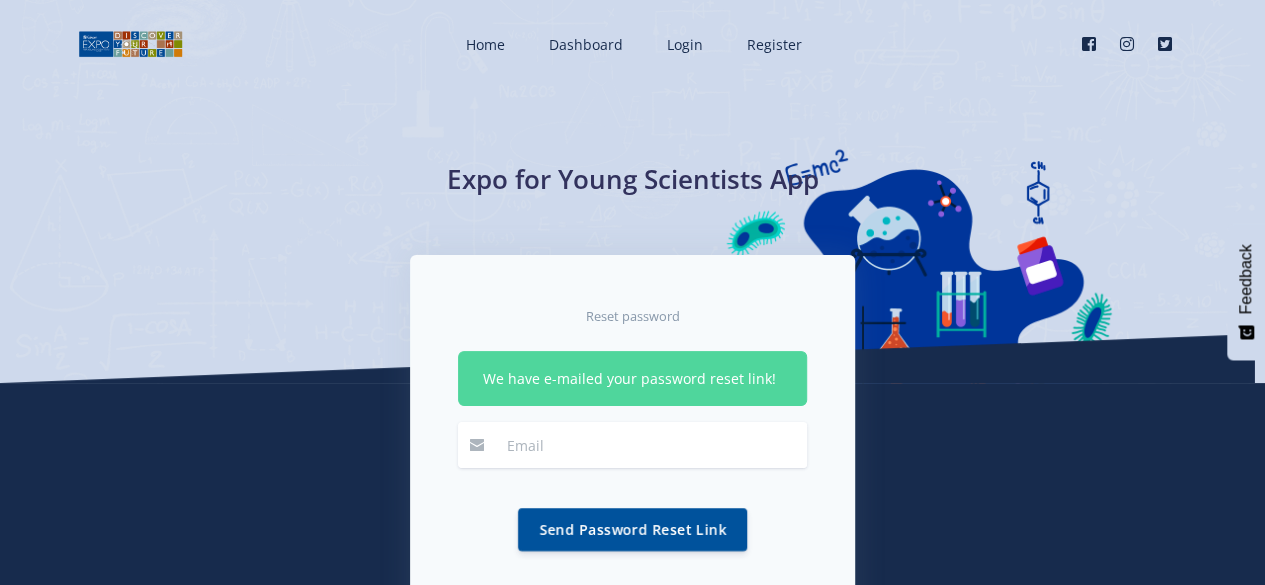 click at bounding box center (651, 445) 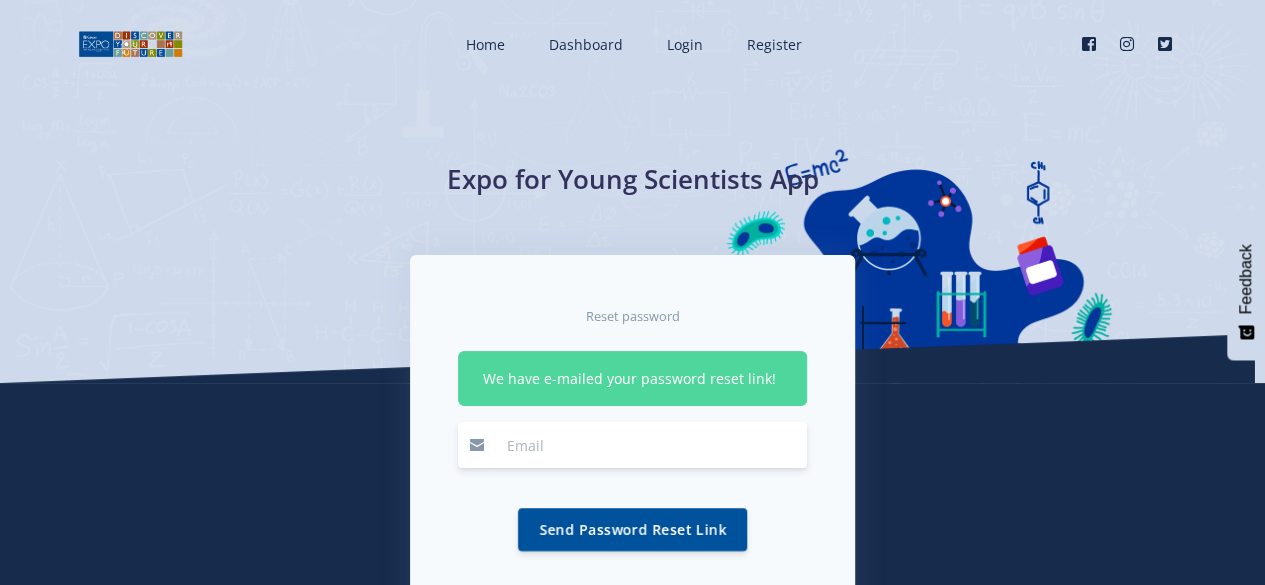 type on "prudencen07@gmail.com" 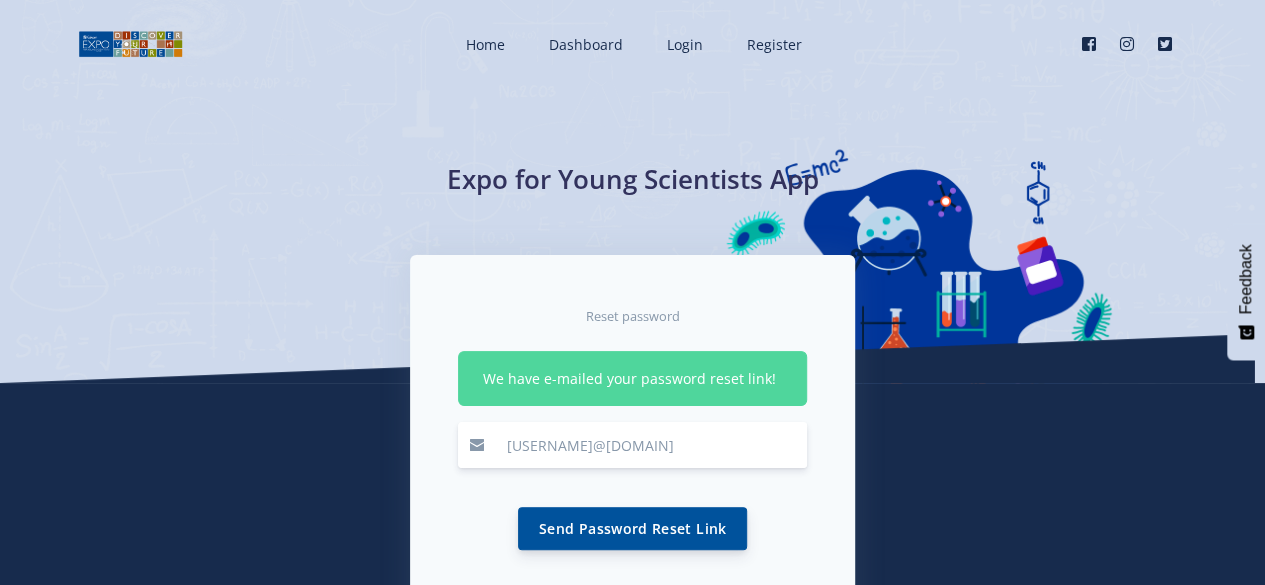 click on "Send Password Reset Link" at bounding box center (632, 528) 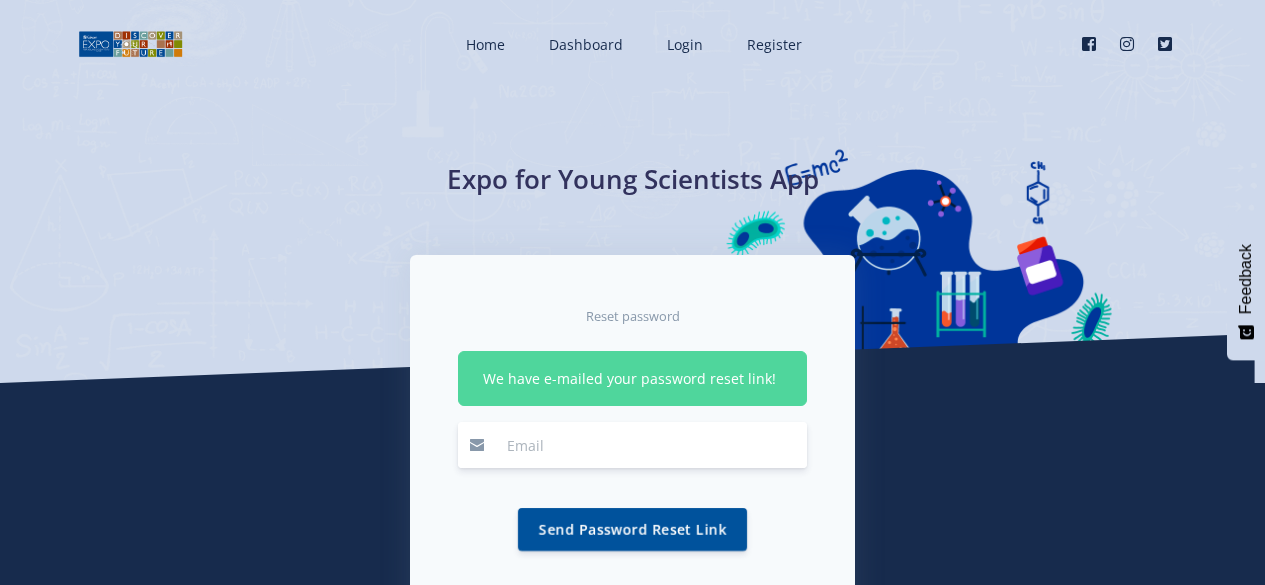 scroll, scrollTop: 0, scrollLeft: 0, axis: both 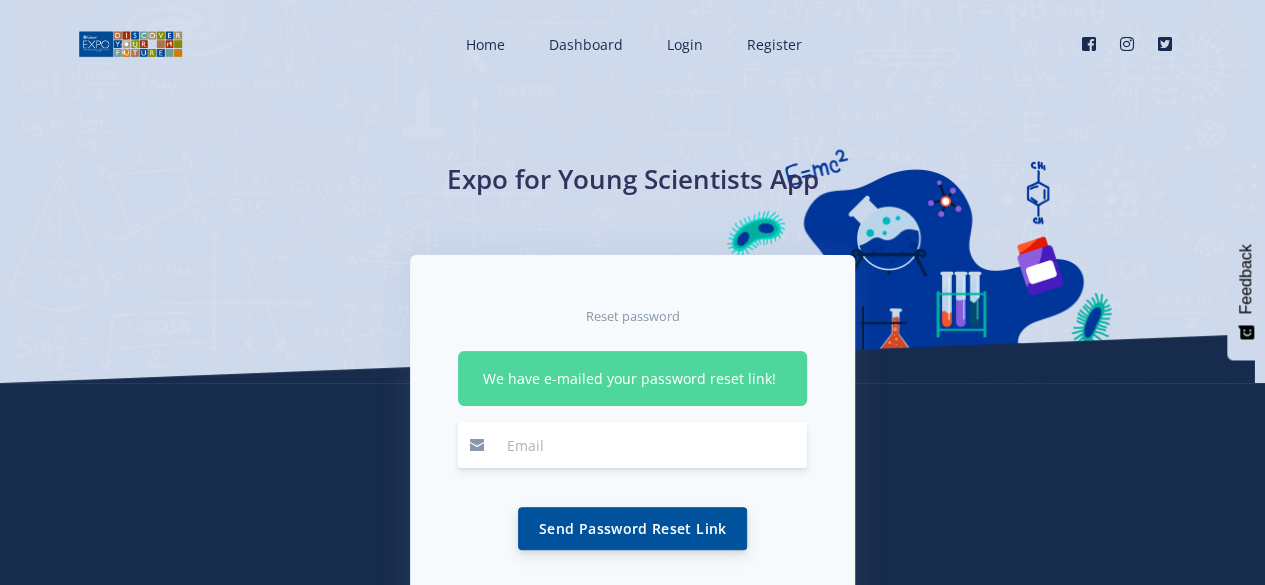 click on "Send Password Reset Link" at bounding box center [632, 528] 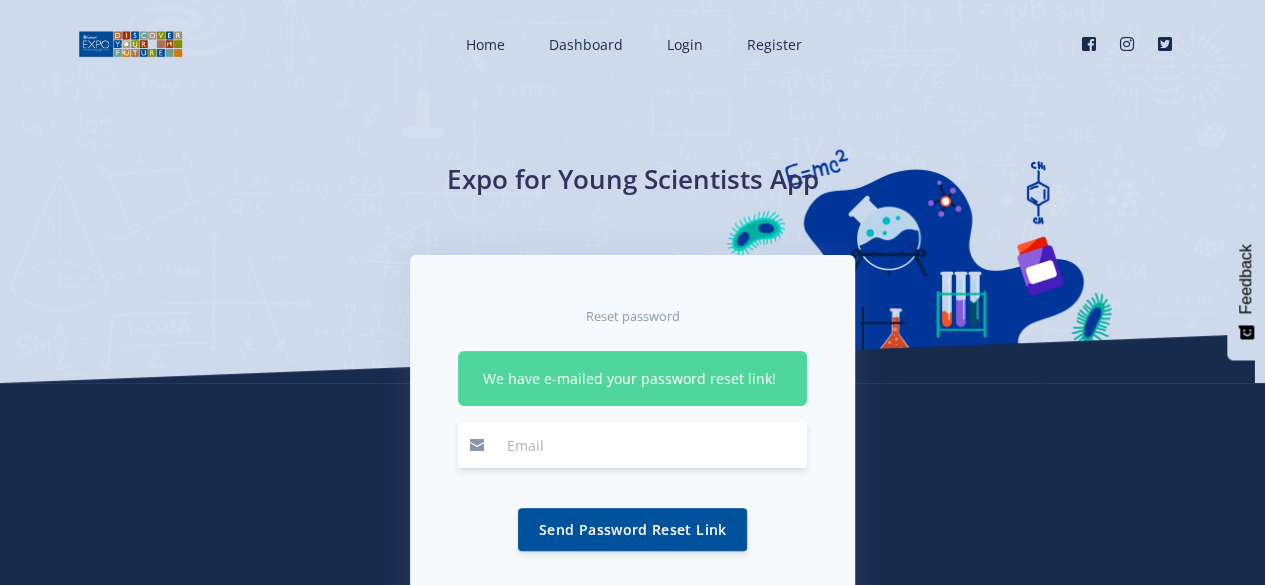 click at bounding box center [651, 445] 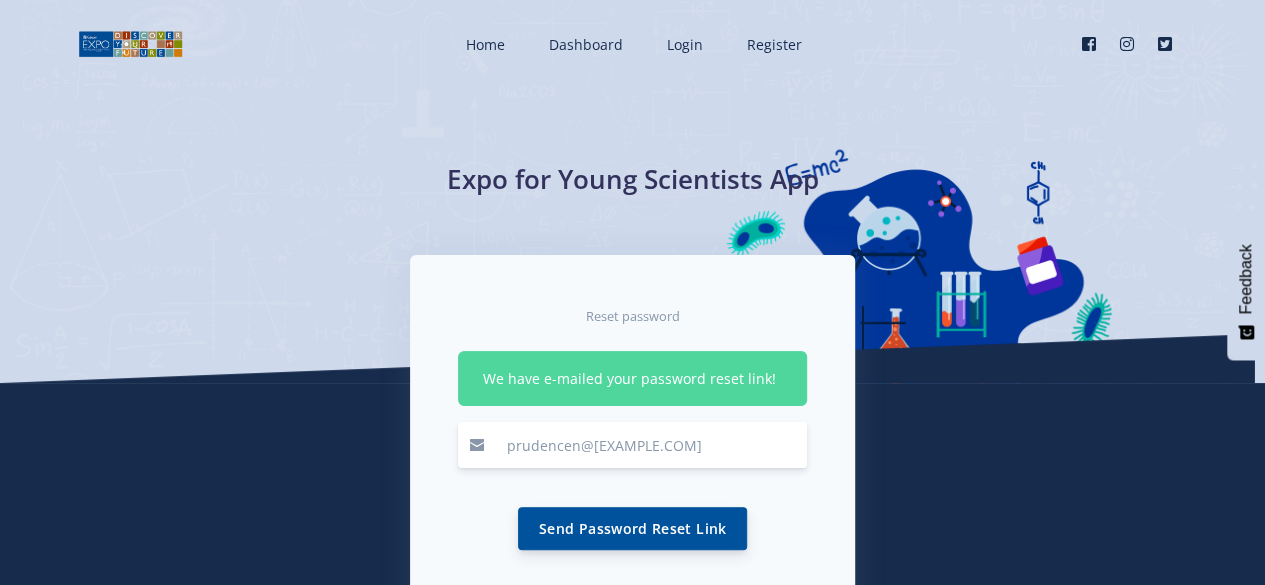 type on "prudencen@[EXAMPLE_DOMAIN]" 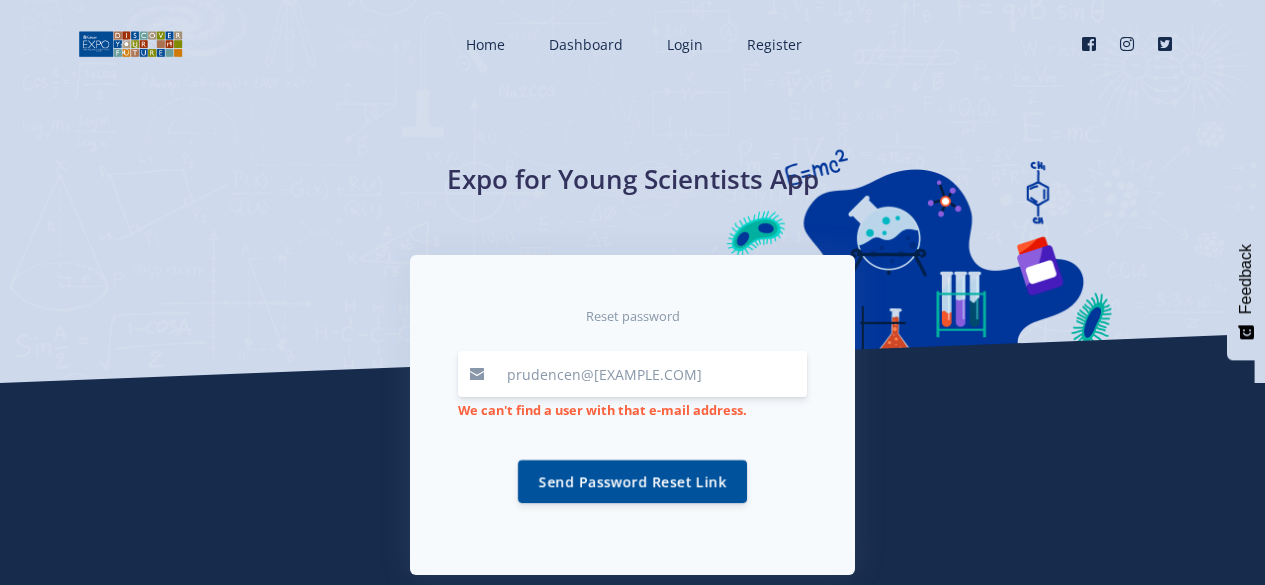 scroll, scrollTop: 0, scrollLeft: 0, axis: both 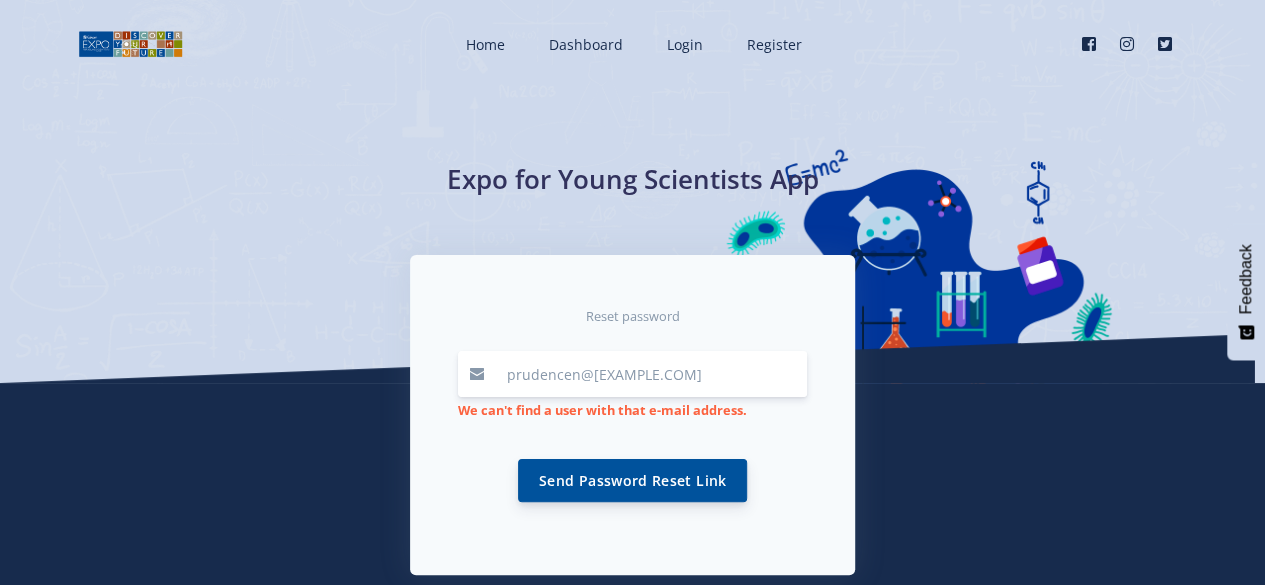 click on "Send Password Reset Link" at bounding box center [632, 480] 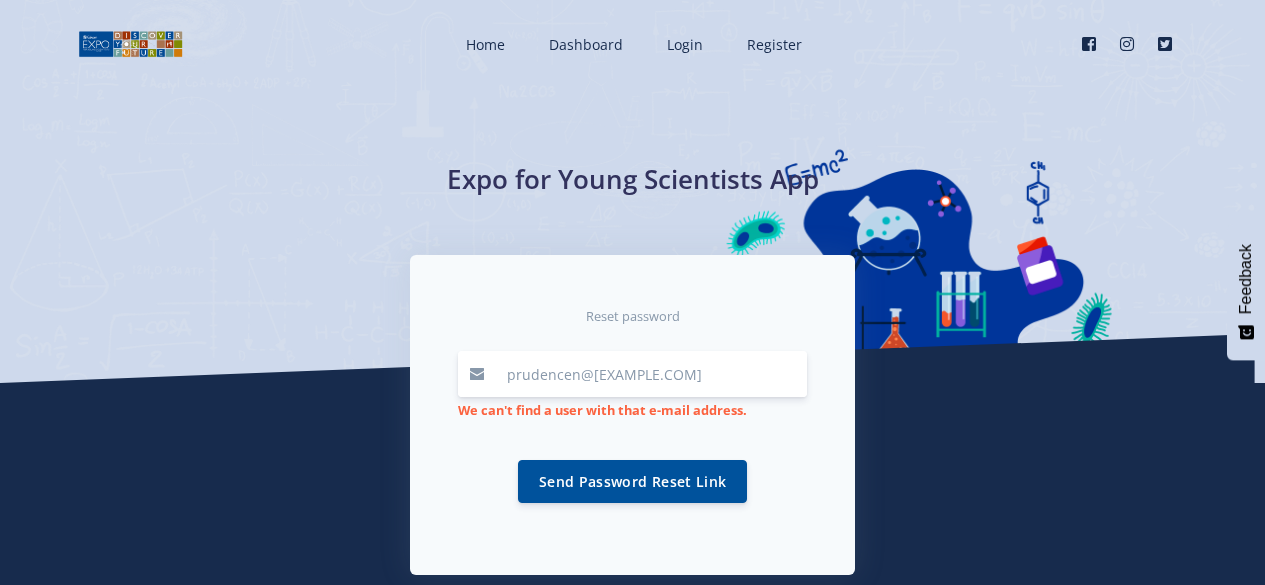 scroll, scrollTop: 0, scrollLeft: 0, axis: both 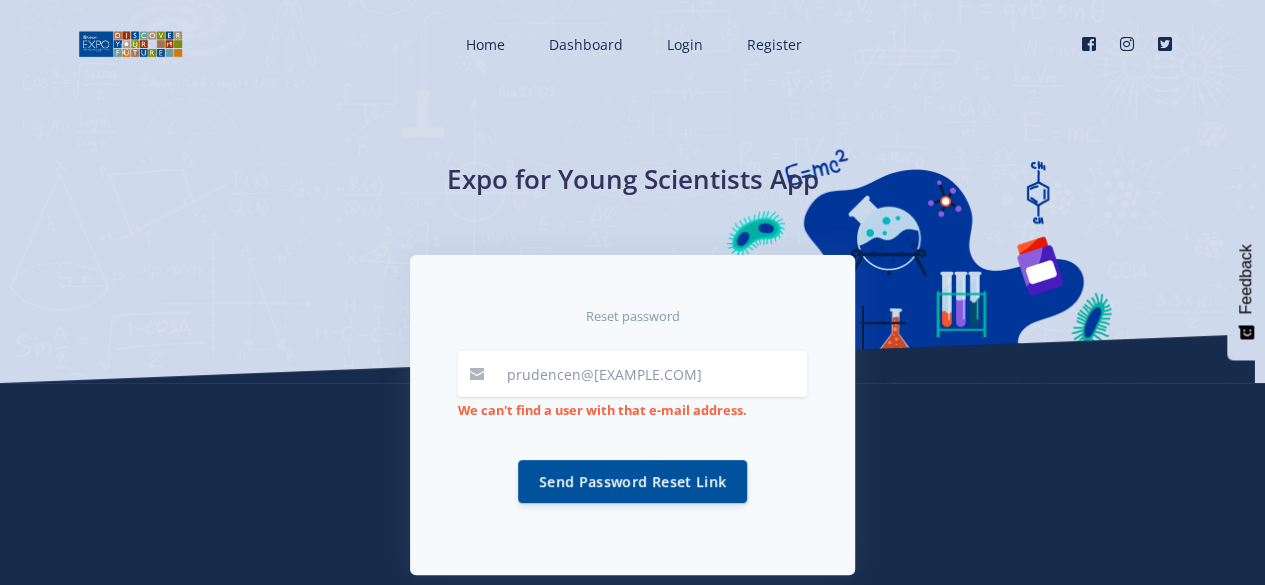 click on "Send Password Reset Link" at bounding box center [632, 481] 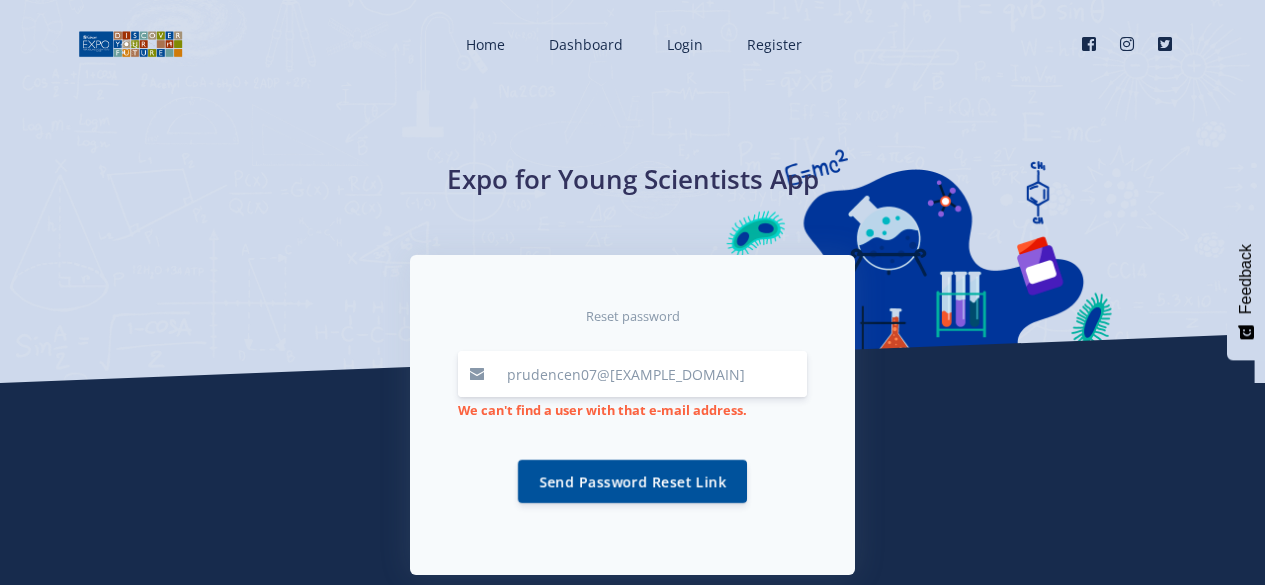 scroll, scrollTop: 0, scrollLeft: 0, axis: both 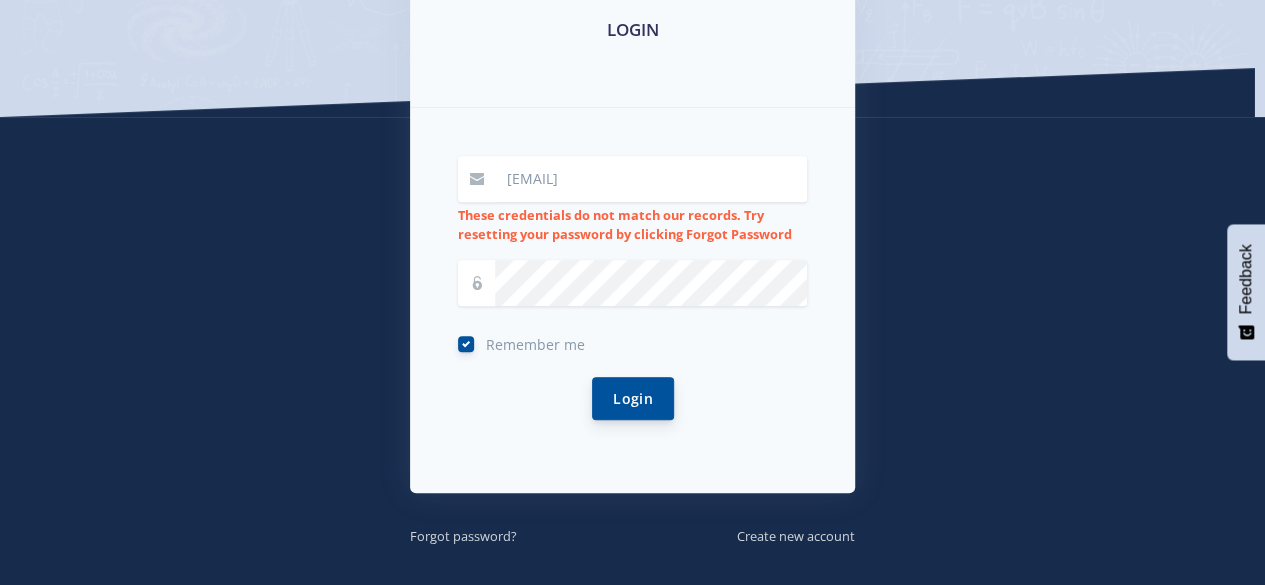 click on "Login" at bounding box center [633, 398] 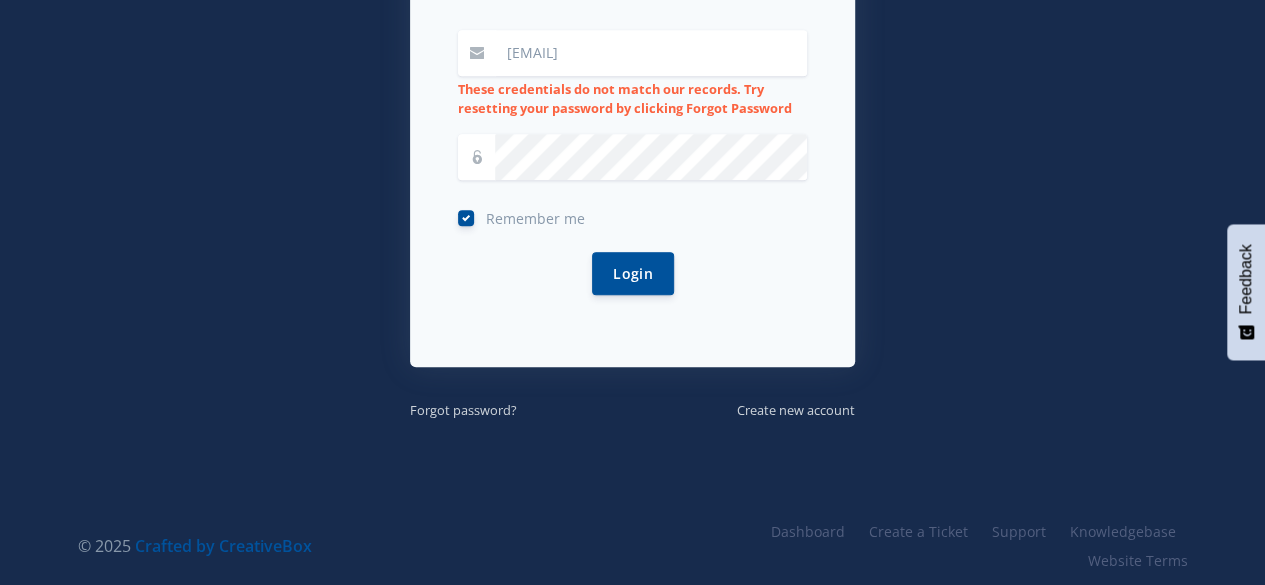 scroll, scrollTop: 480, scrollLeft: 0, axis: vertical 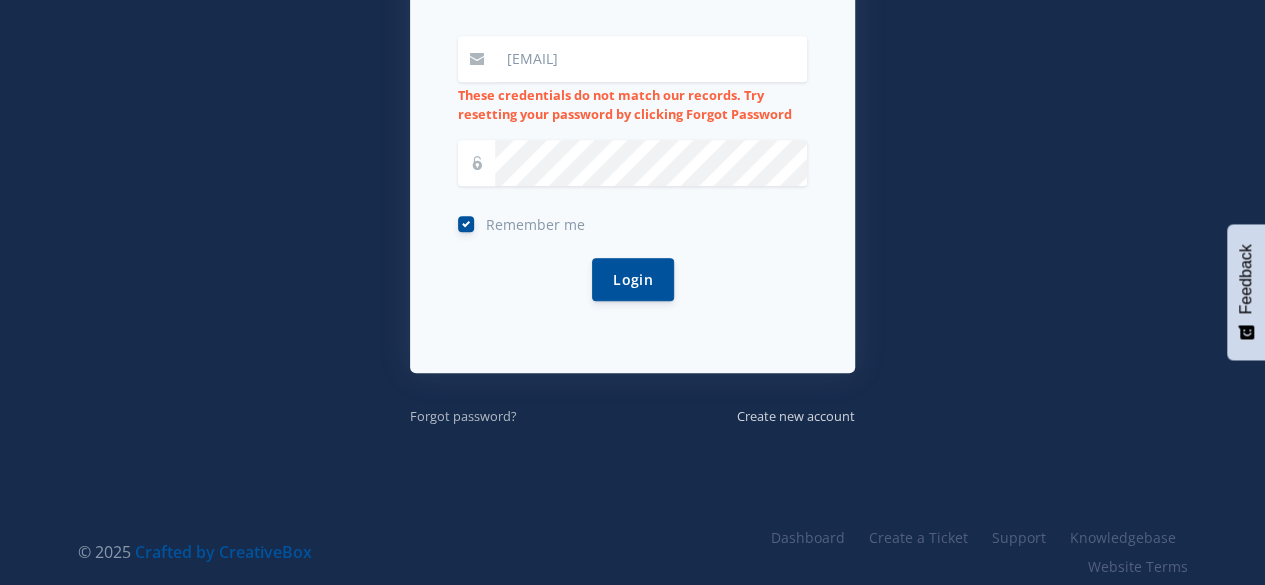 click on "Forgot password?" at bounding box center (463, 416) 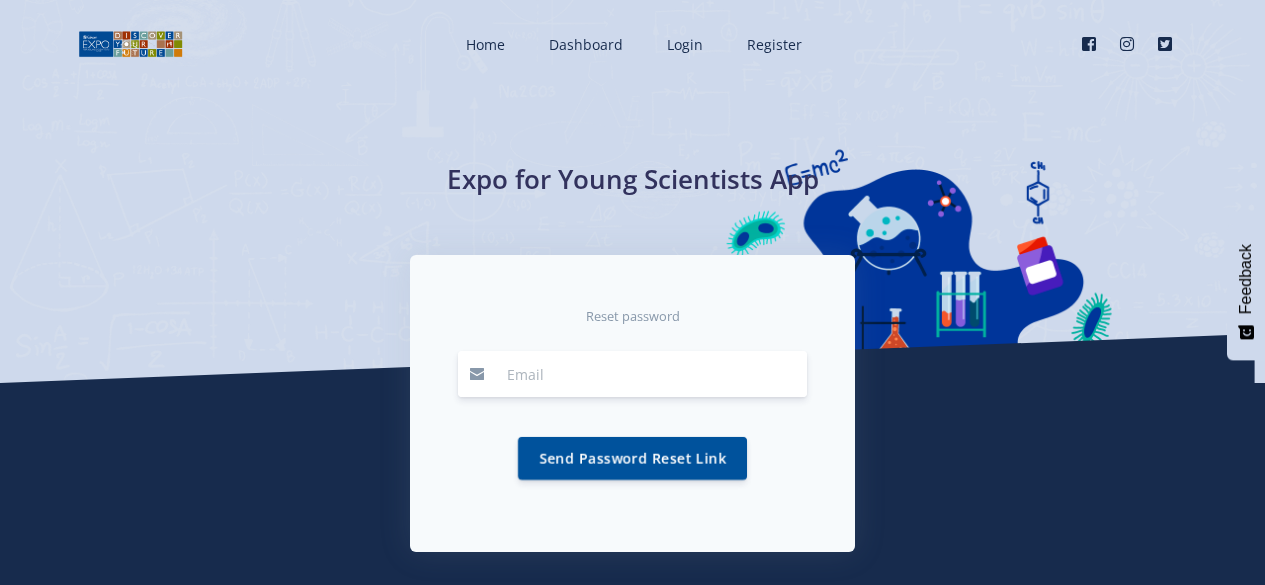 scroll, scrollTop: 0, scrollLeft: 0, axis: both 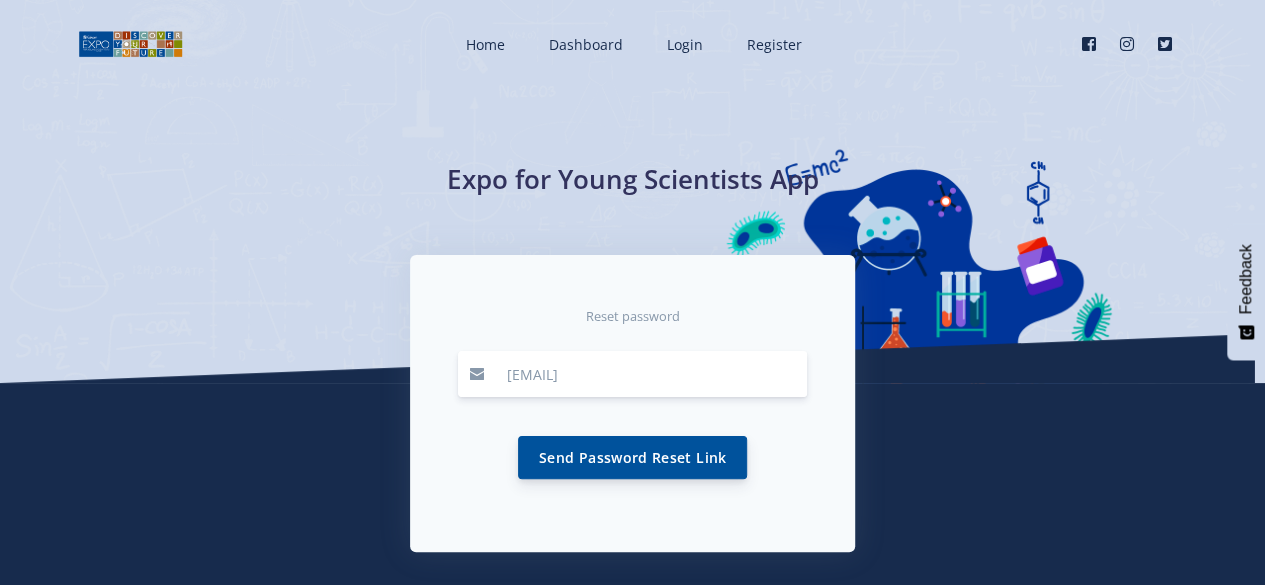 type on "[EMAIL]" 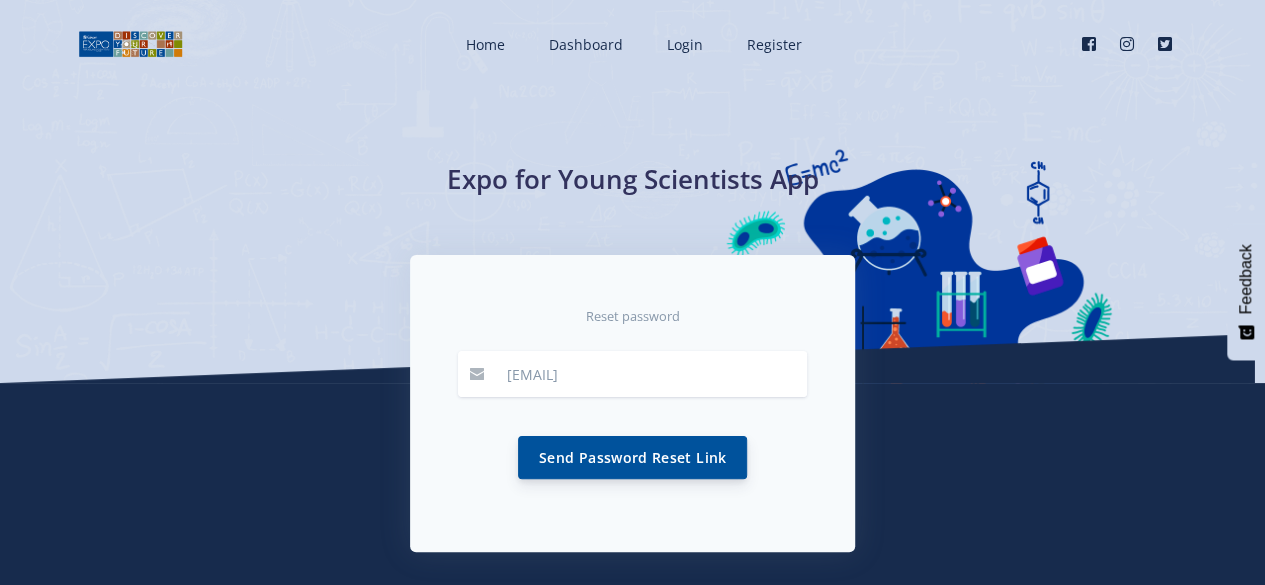 click on "Send Password Reset Link" at bounding box center (632, 457) 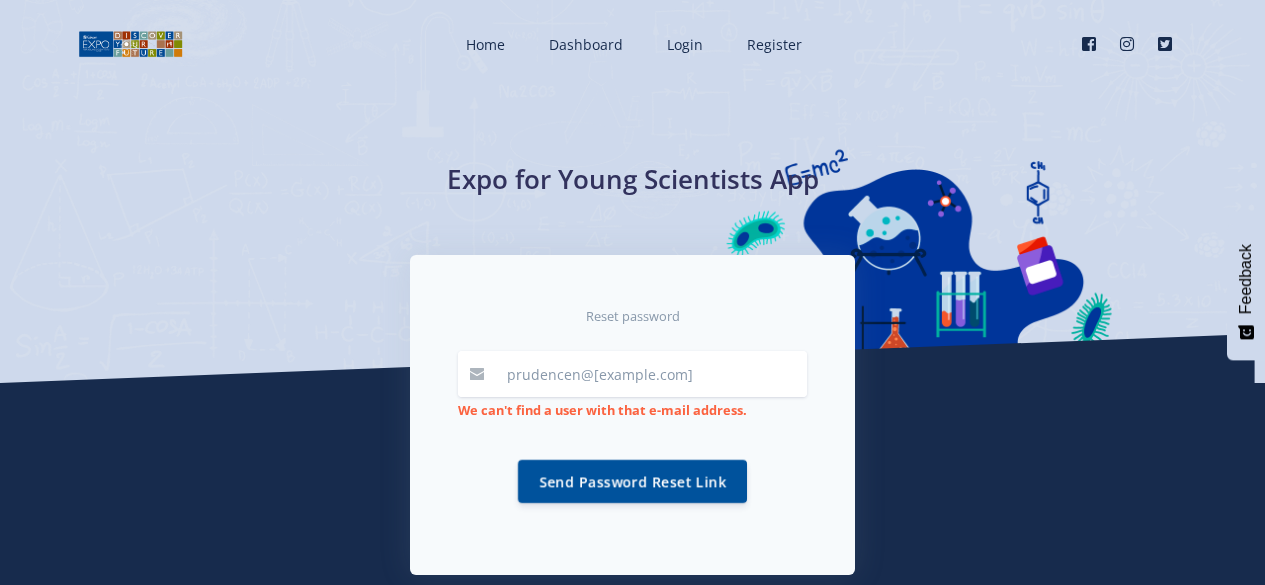 scroll, scrollTop: 0, scrollLeft: 0, axis: both 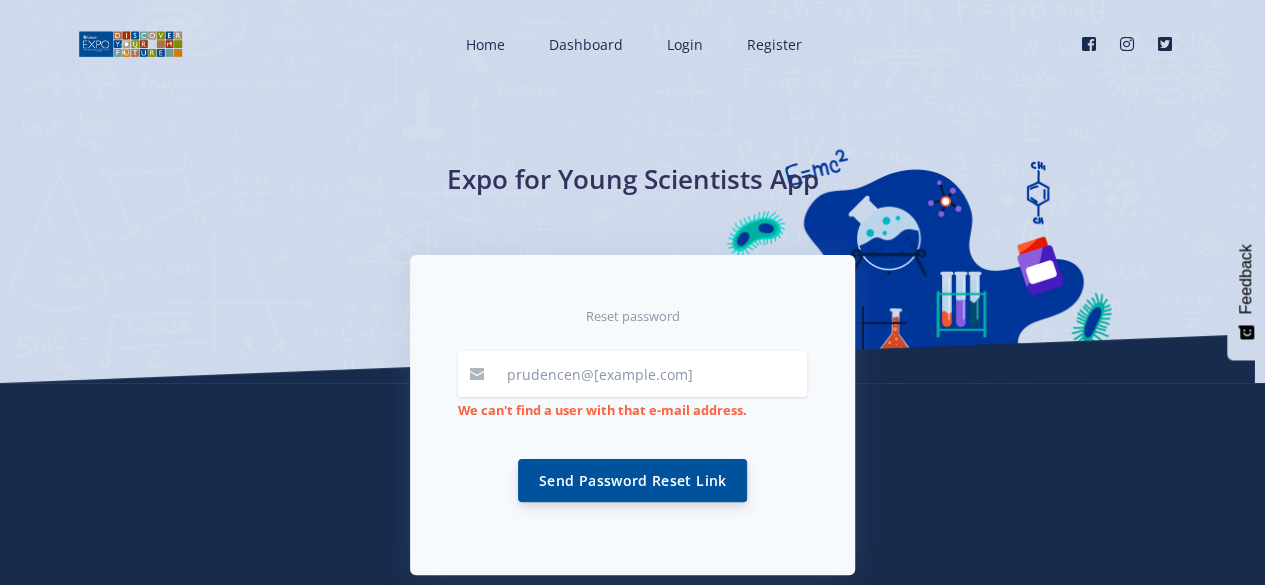 click on "Send Password Reset Link" at bounding box center [632, 480] 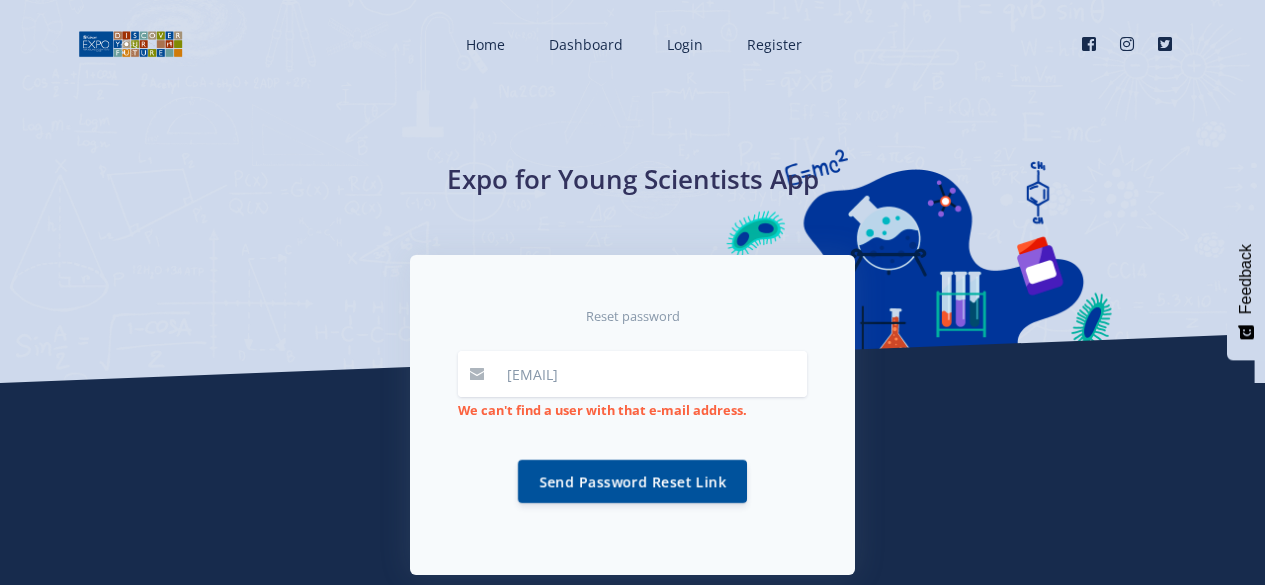 scroll, scrollTop: 0, scrollLeft: 0, axis: both 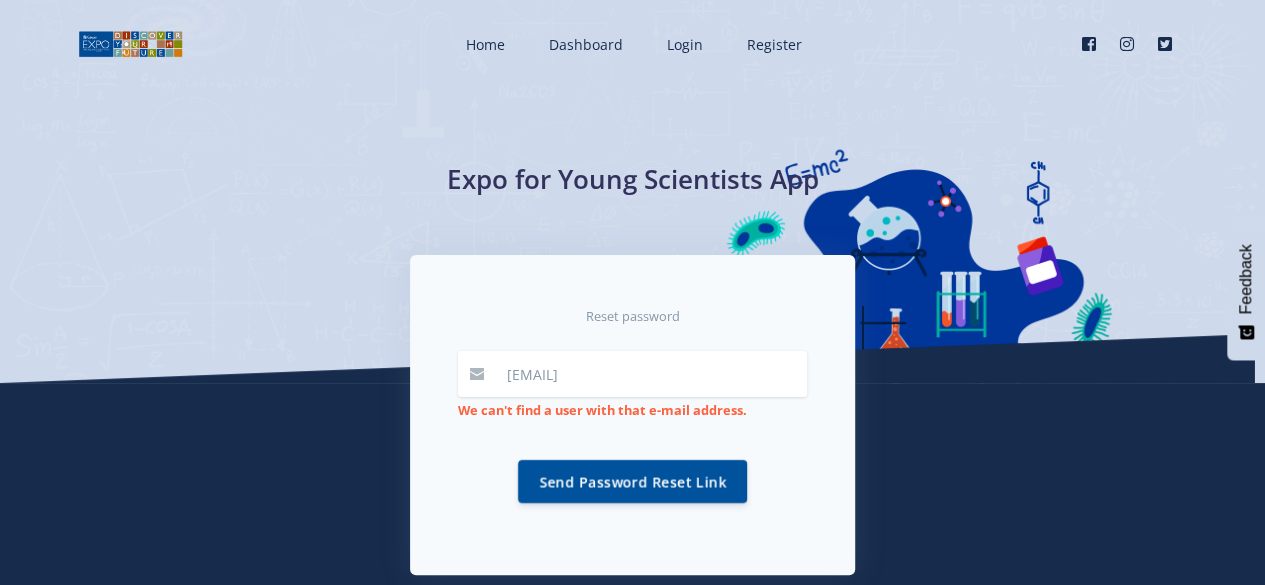 click on "We can't find a user with that e-mail address." at bounding box center (602, 410) 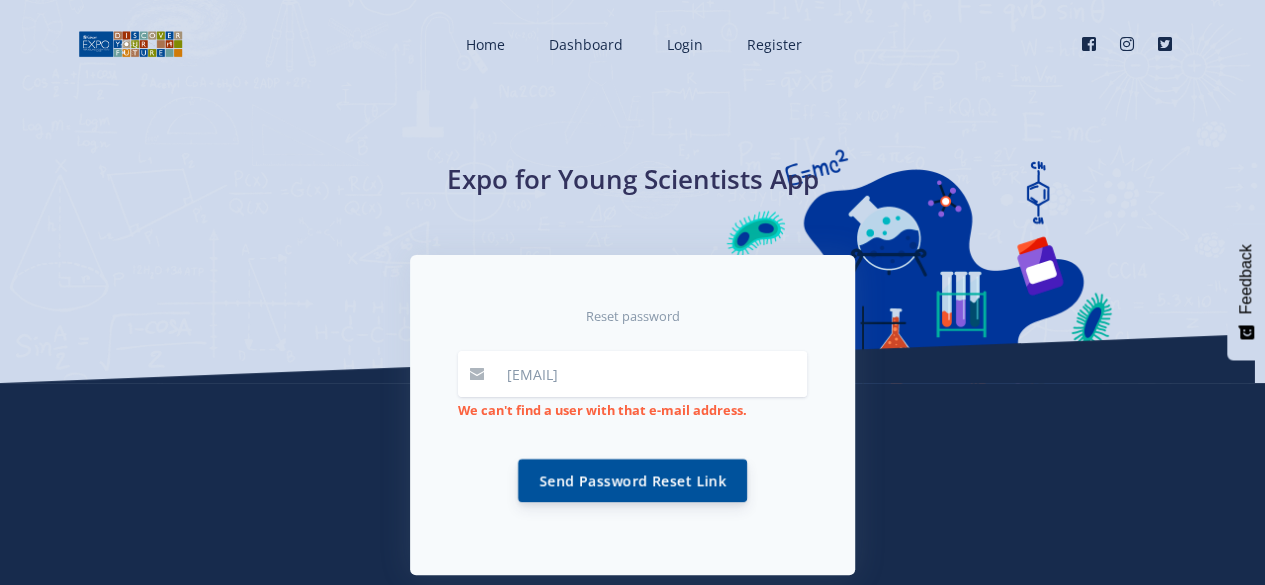 click on "Send Password Reset Link" at bounding box center (632, 480) 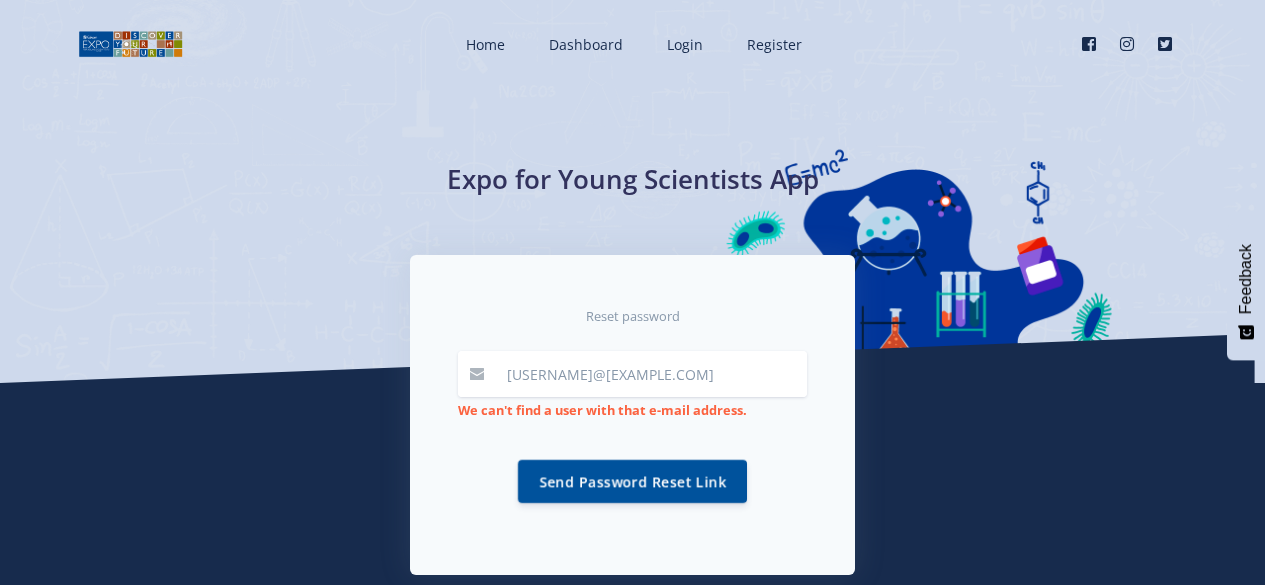 scroll, scrollTop: 0, scrollLeft: 0, axis: both 